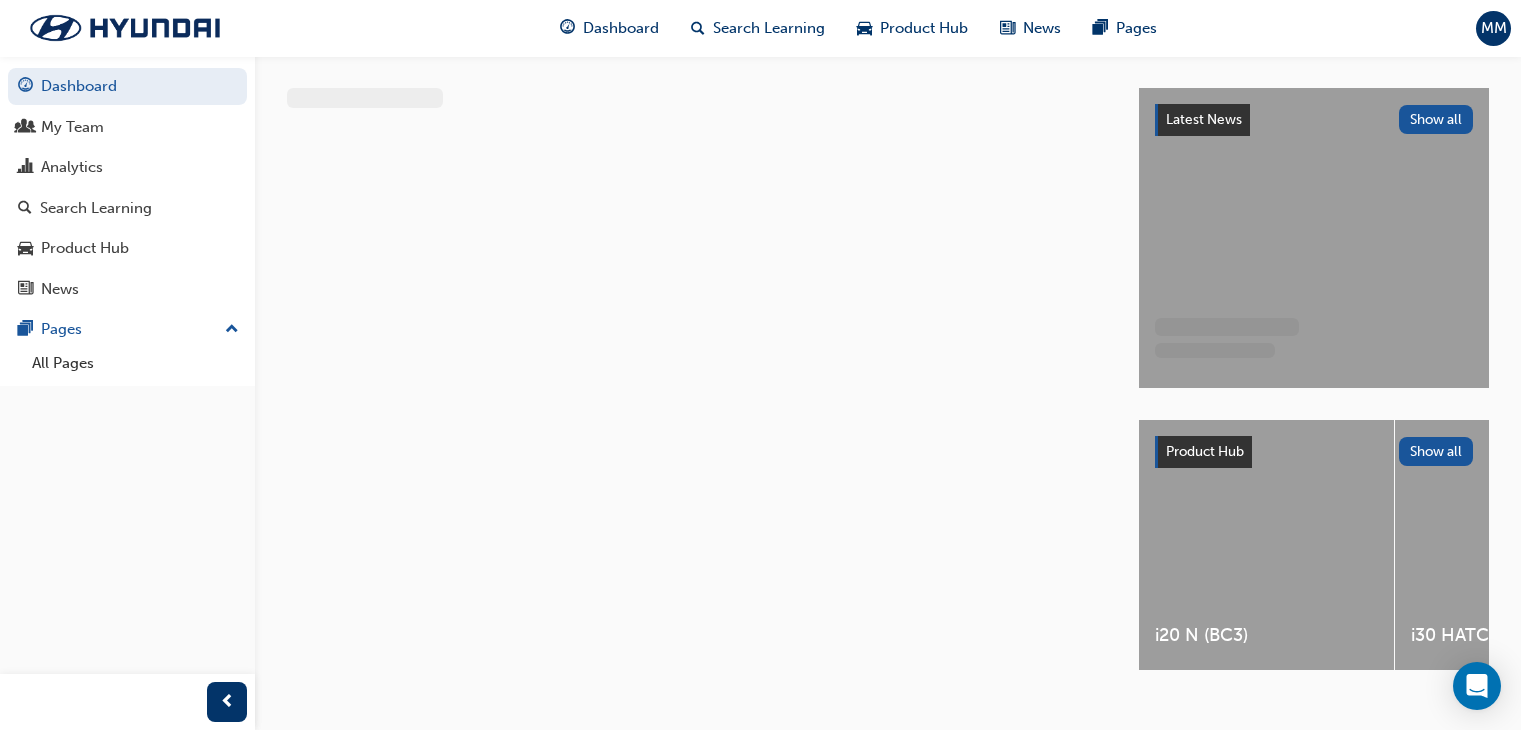 scroll, scrollTop: 0, scrollLeft: 0, axis: both 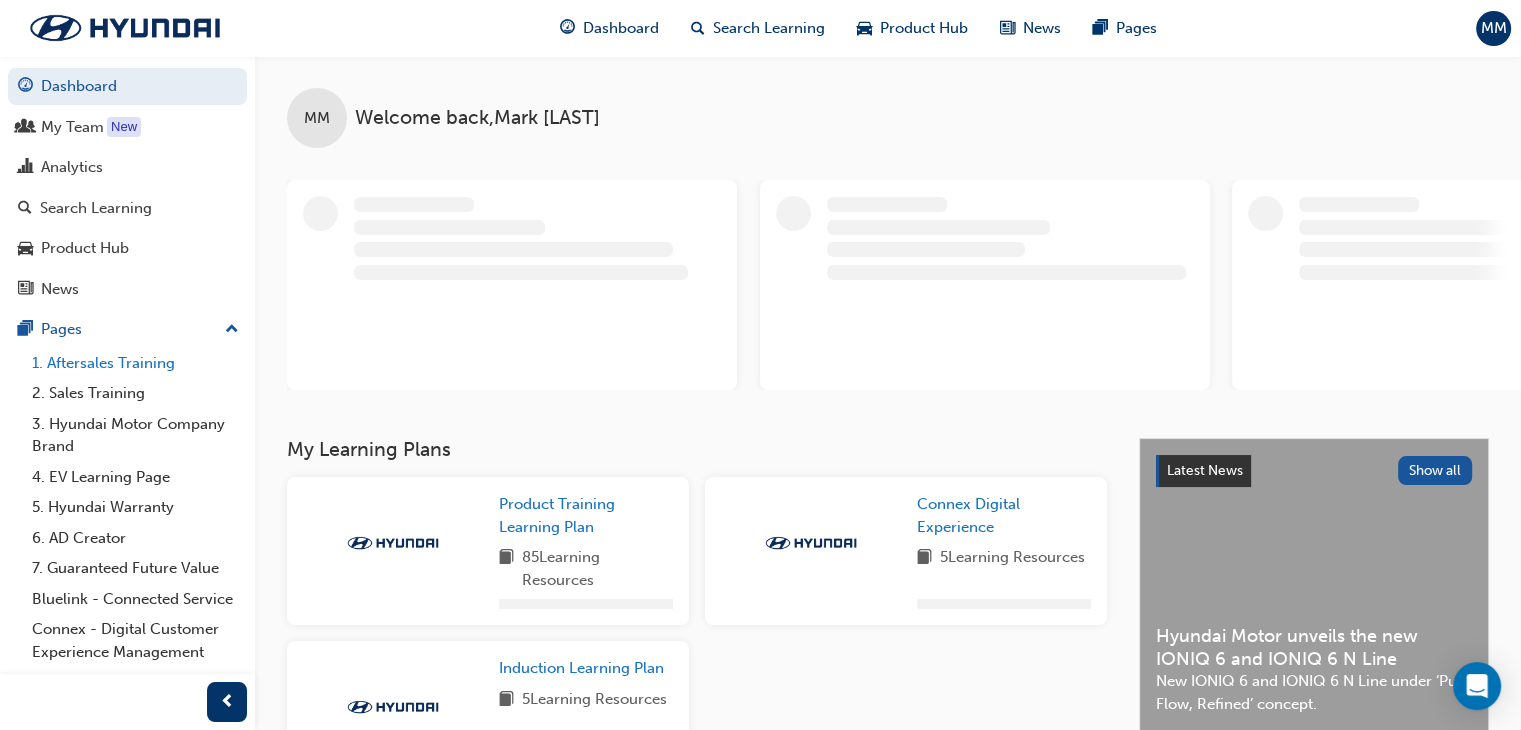 click on "1. Aftersales Training" at bounding box center (135, 363) 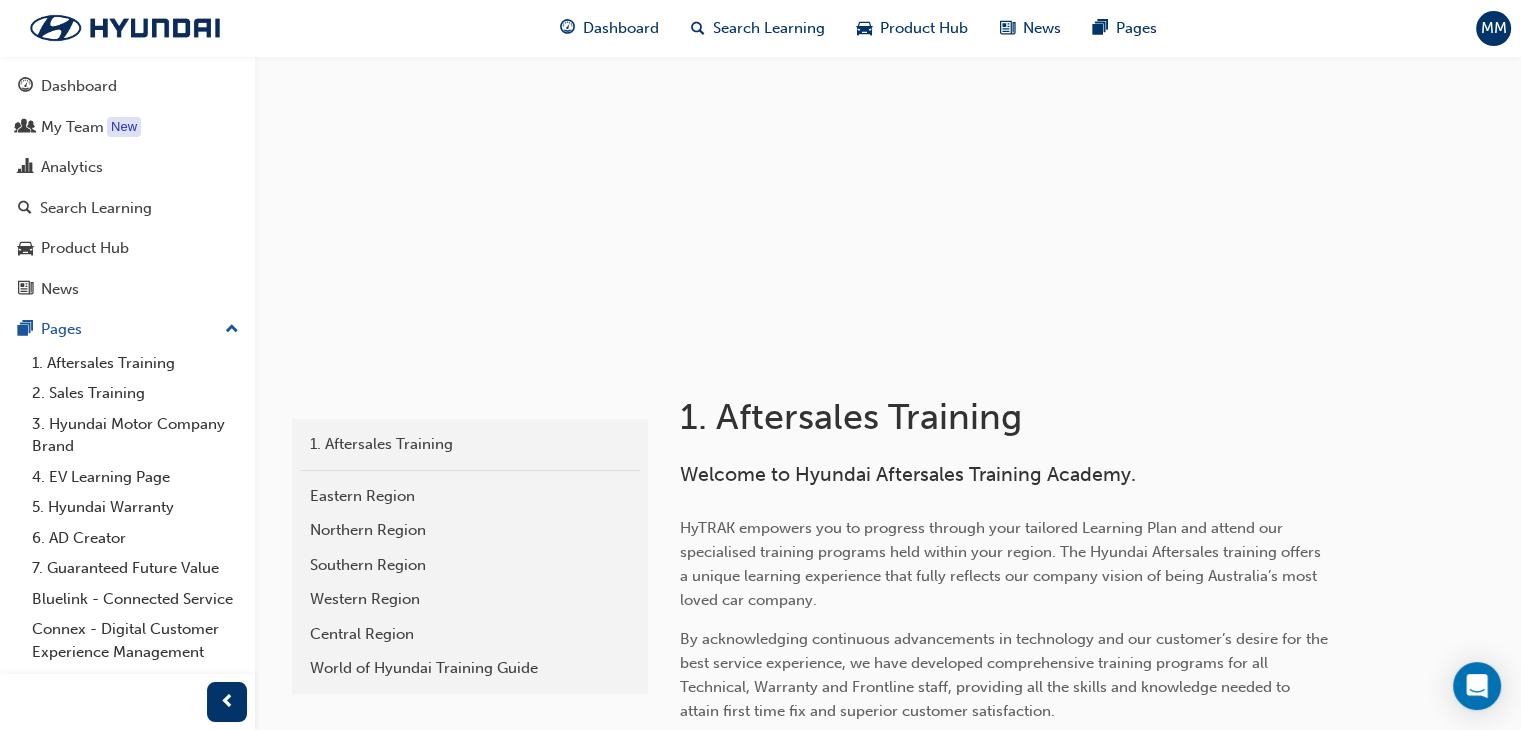 scroll, scrollTop: 300, scrollLeft: 0, axis: vertical 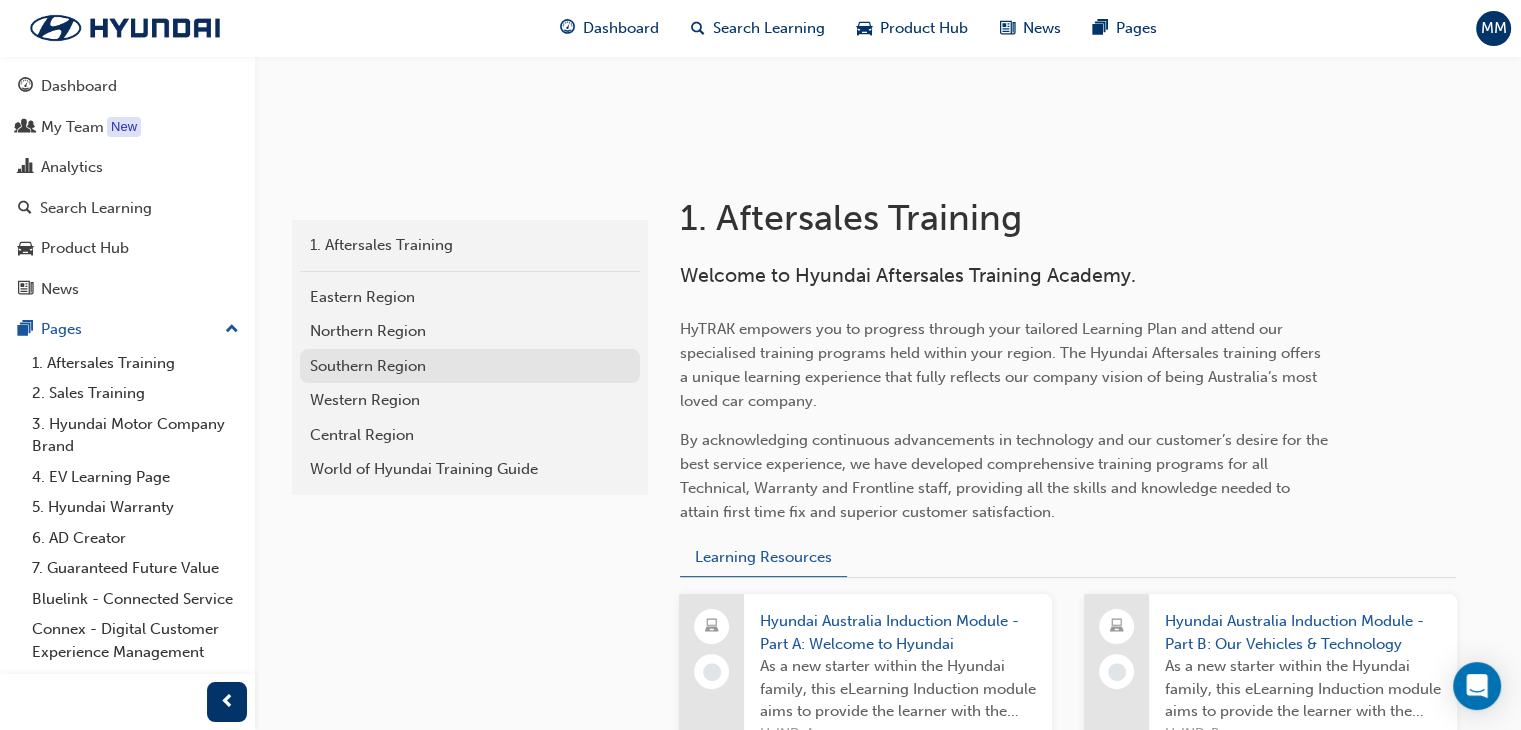 click on "Southern Region" at bounding box center (470, 366) 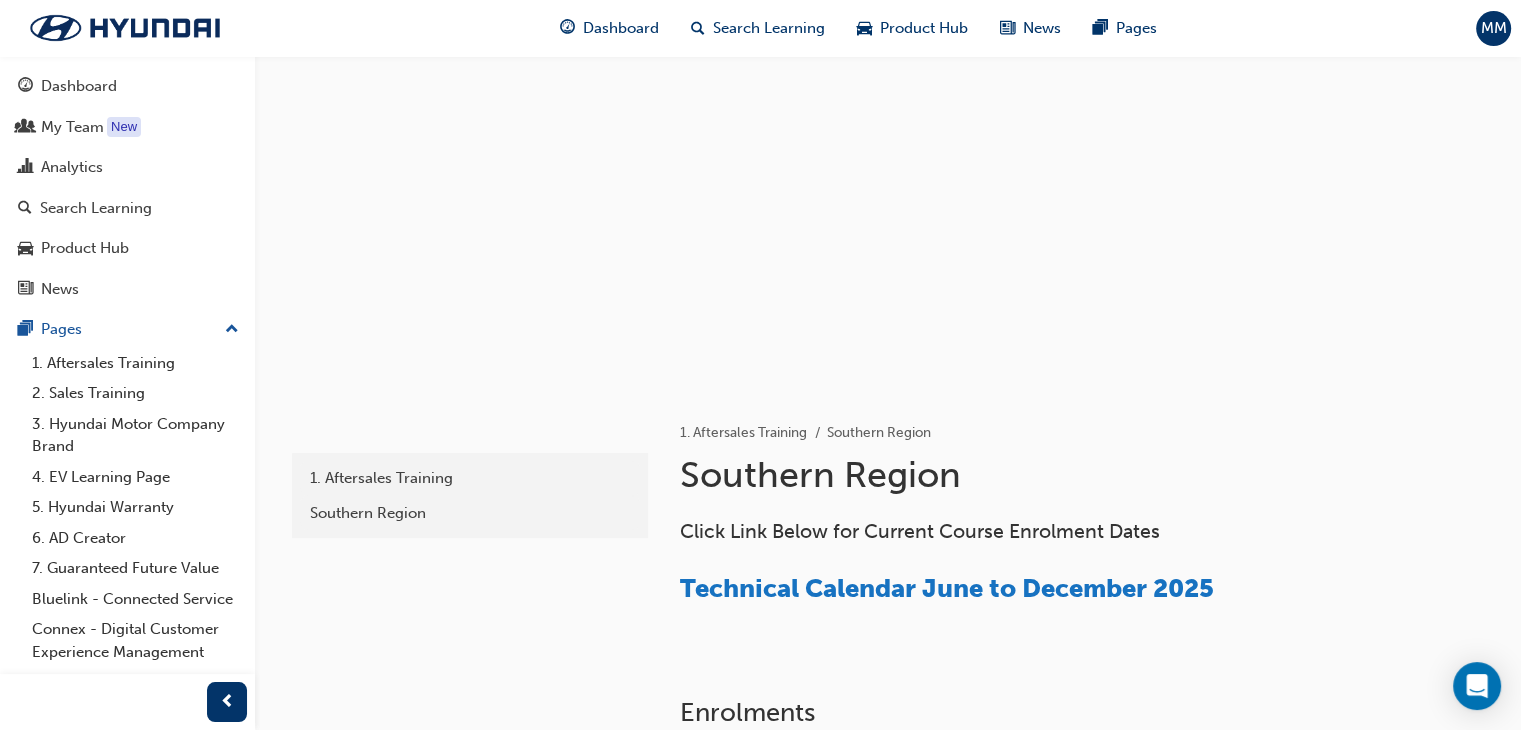scroll, scrollTop: 100, scrollLeft: 0, axis: vertical 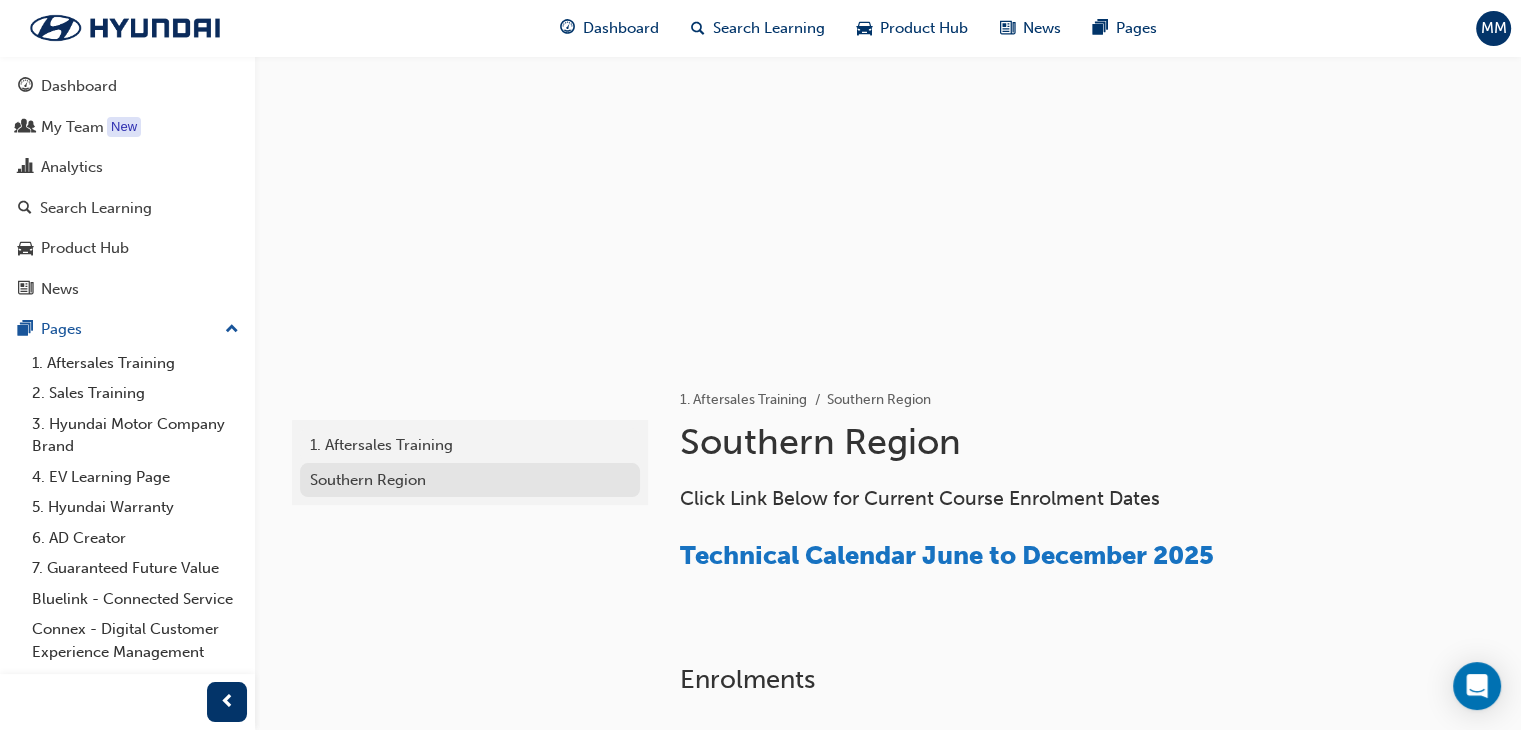 click on "Southern Region" at bounding box center (470, 480) 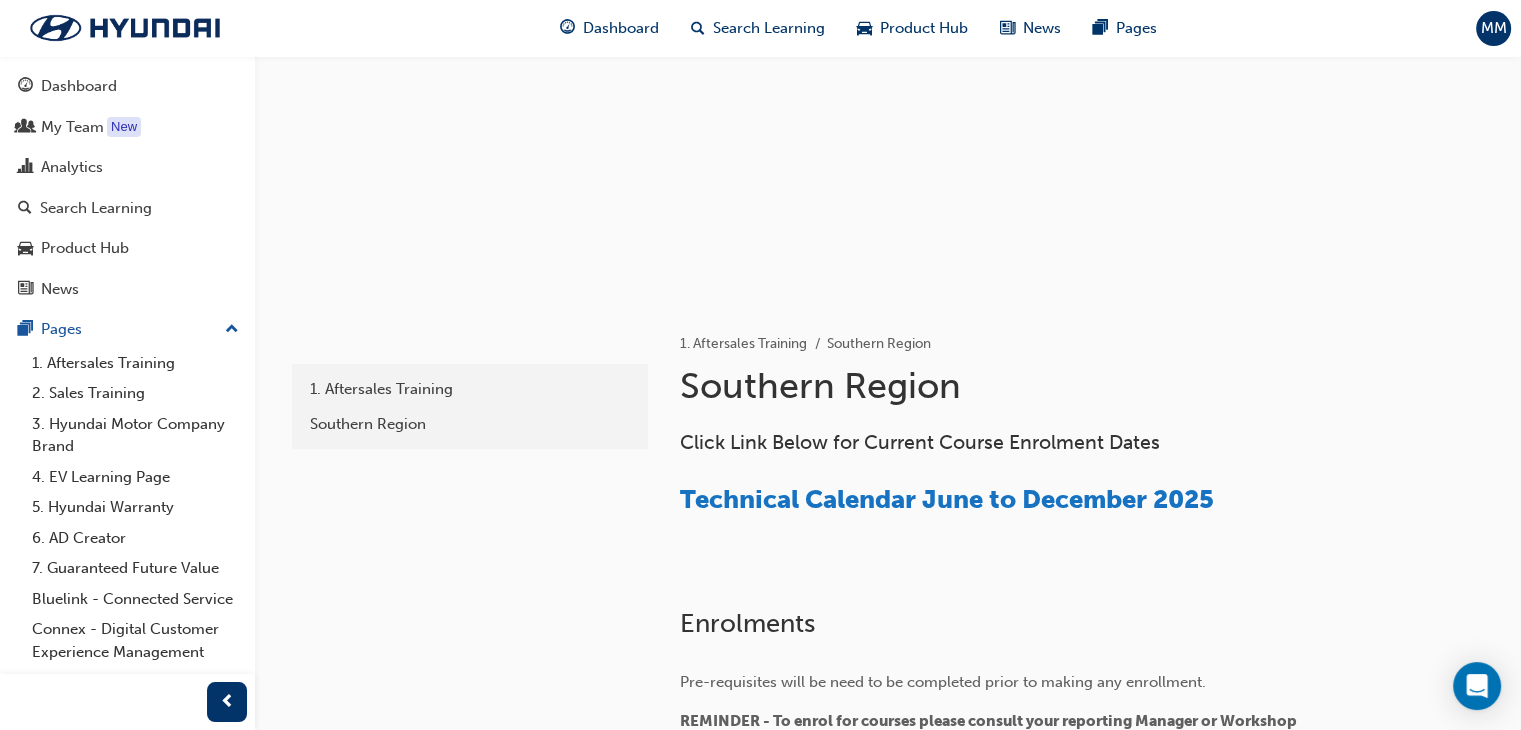 scroll, scrollTop: 0, scrollLeft: 0, axis: both 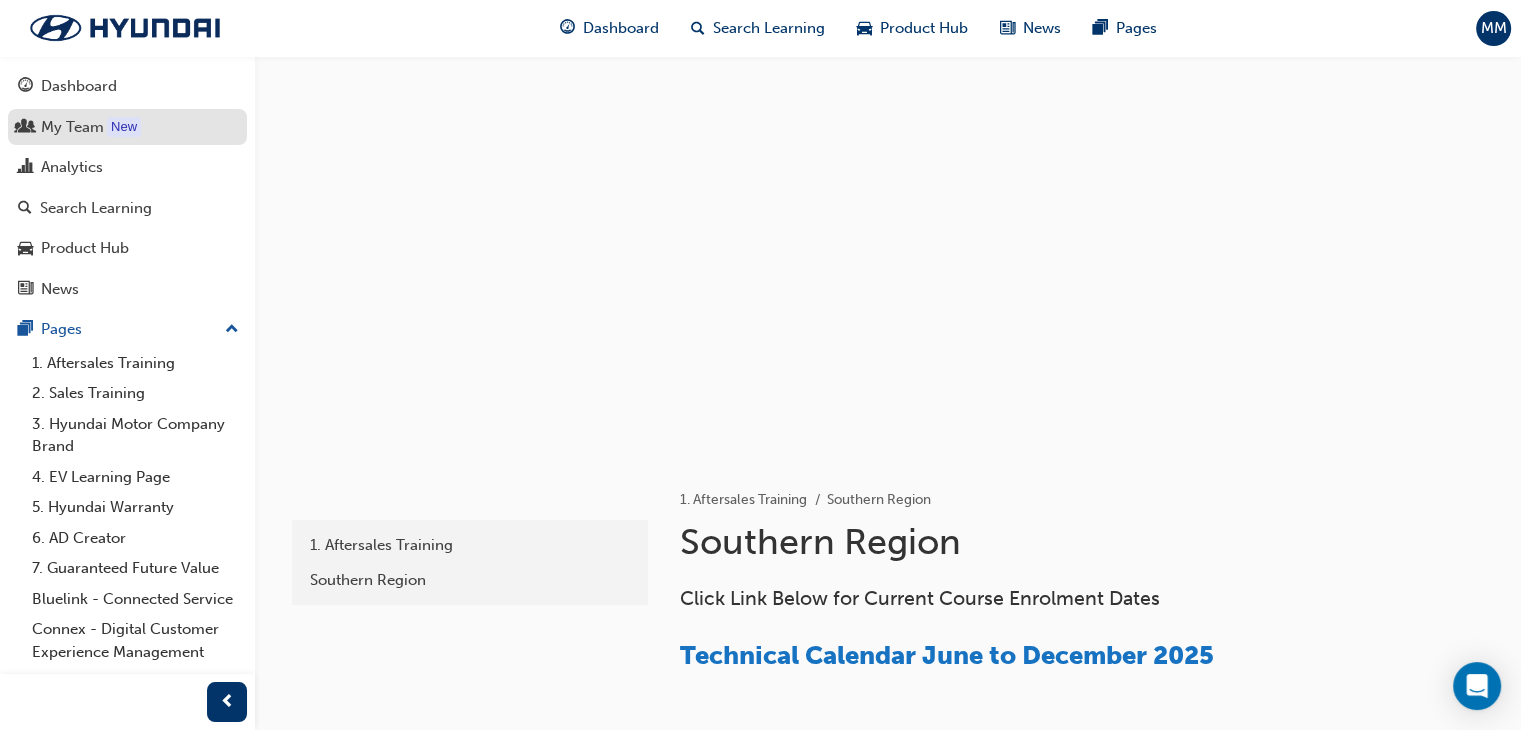 click on "My Team" at bounding box center [72, 127] 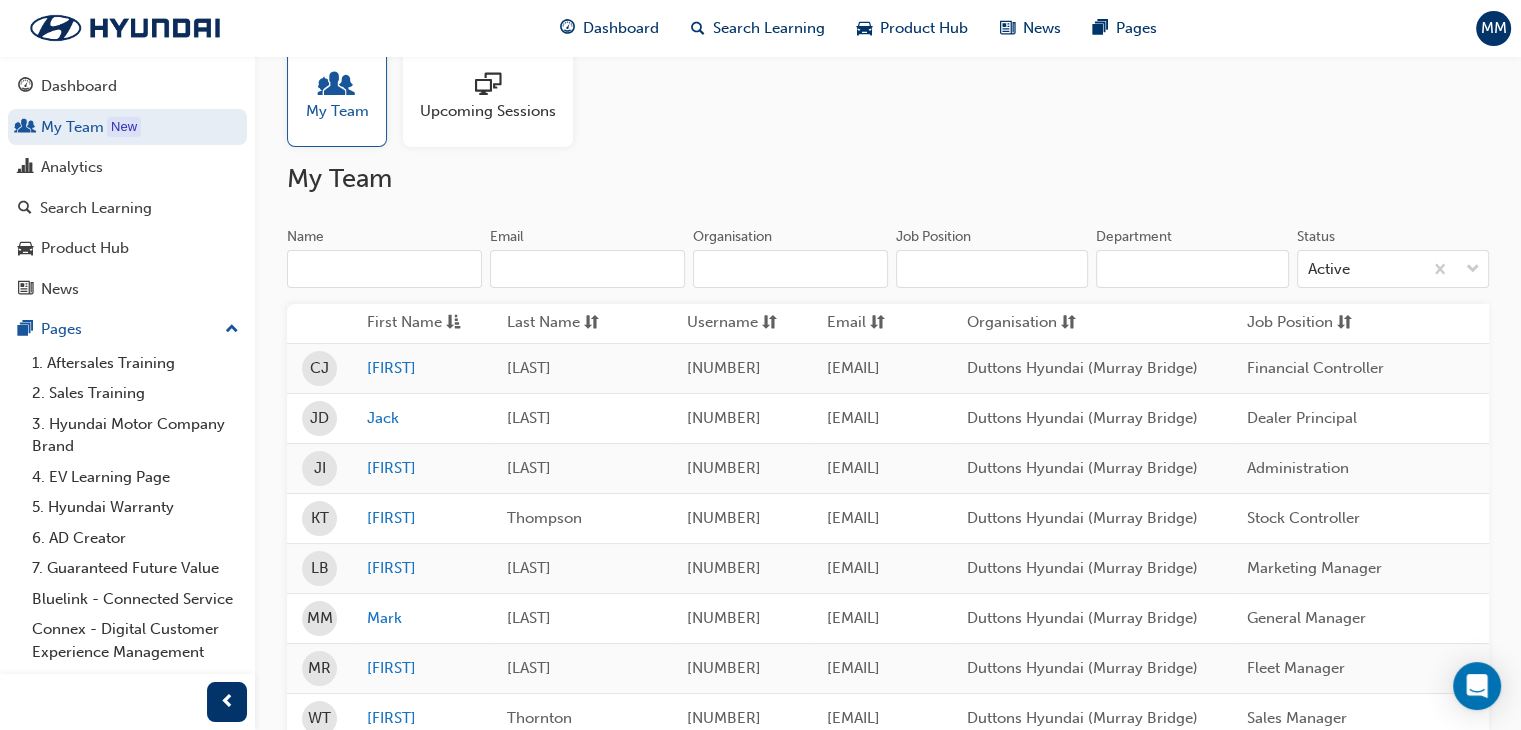 scroll, scrollTop: 0, scrollLeft: 0, axis: both 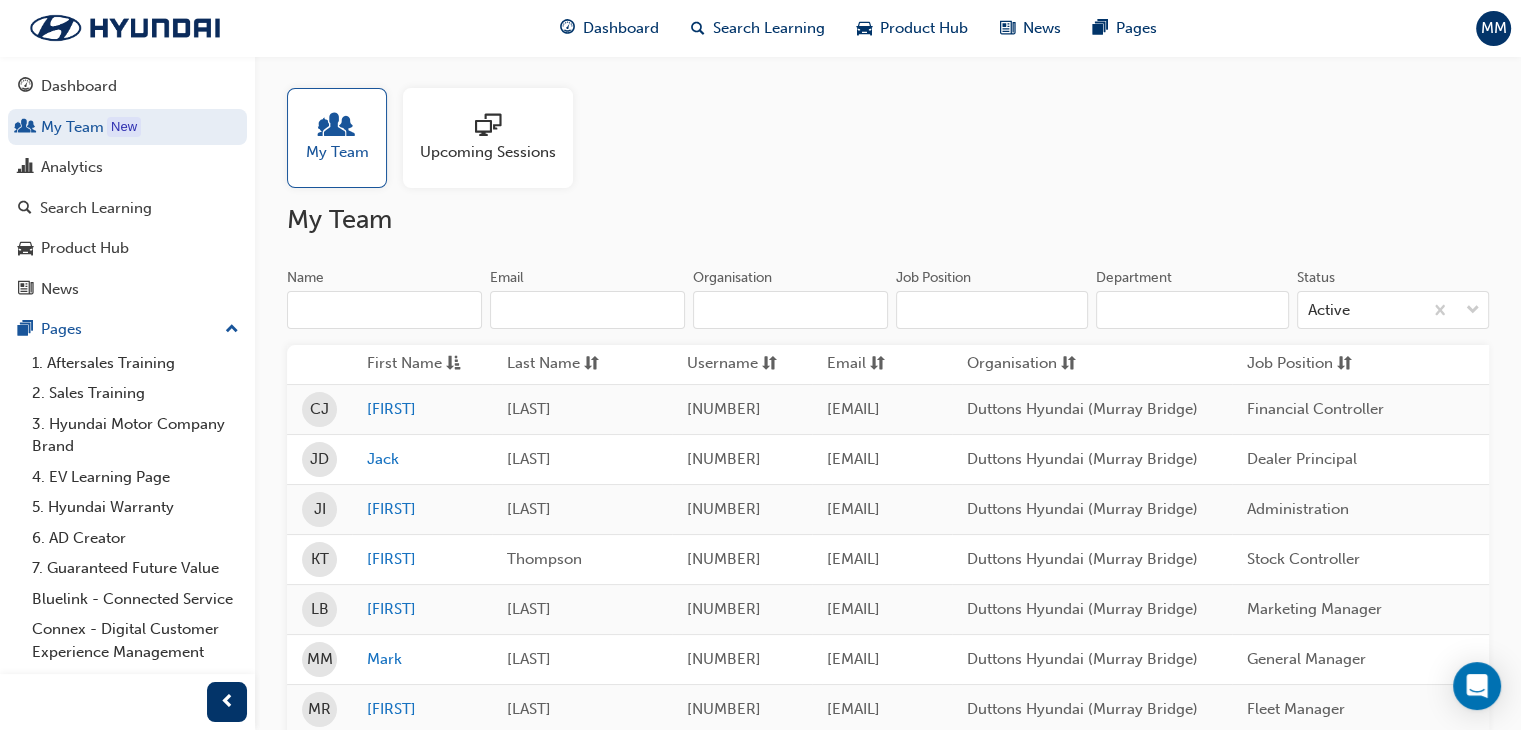 click on "Upcoming Sessions" at bounding box center (488, 152) 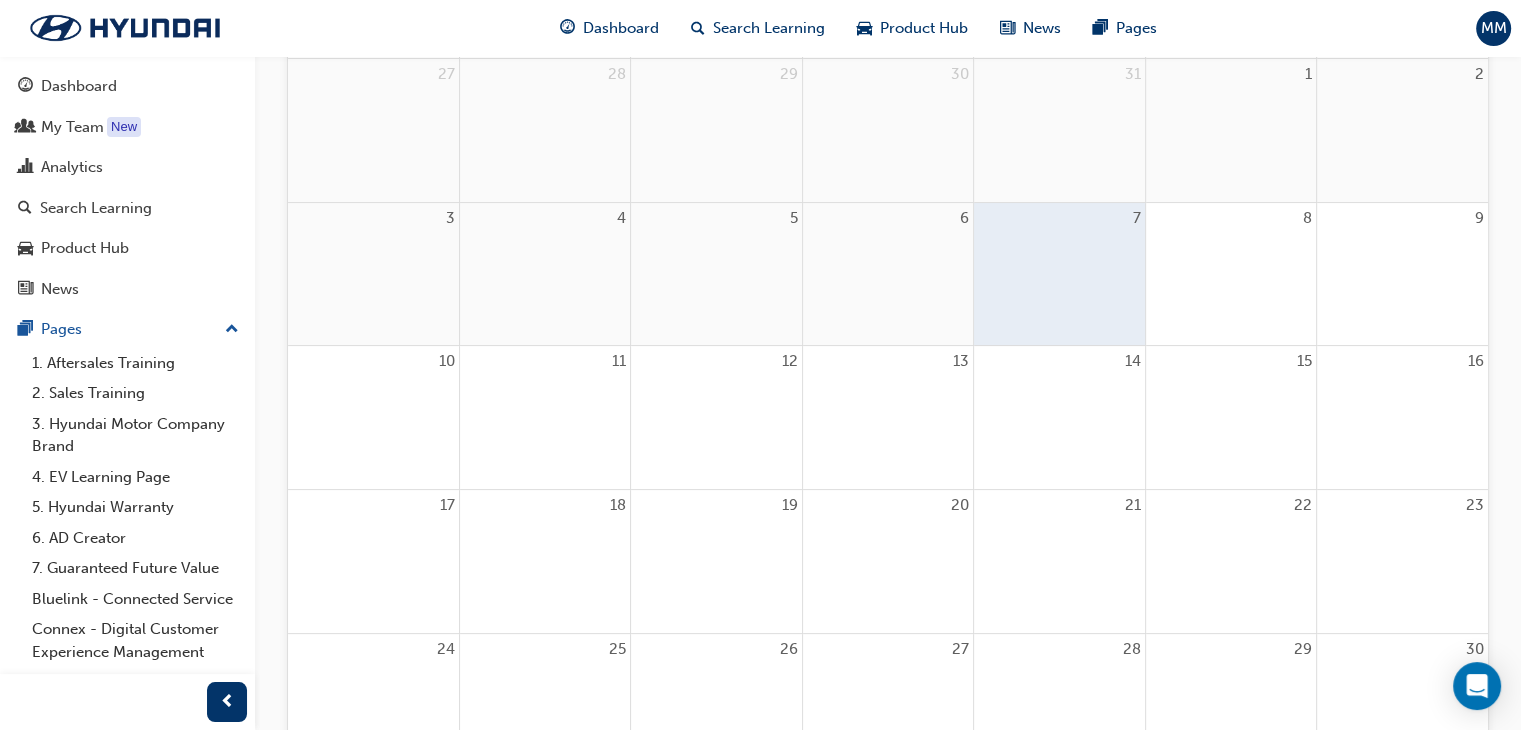 scroll, scrollTop: 300, scrollLeft: 0, axis: vertical 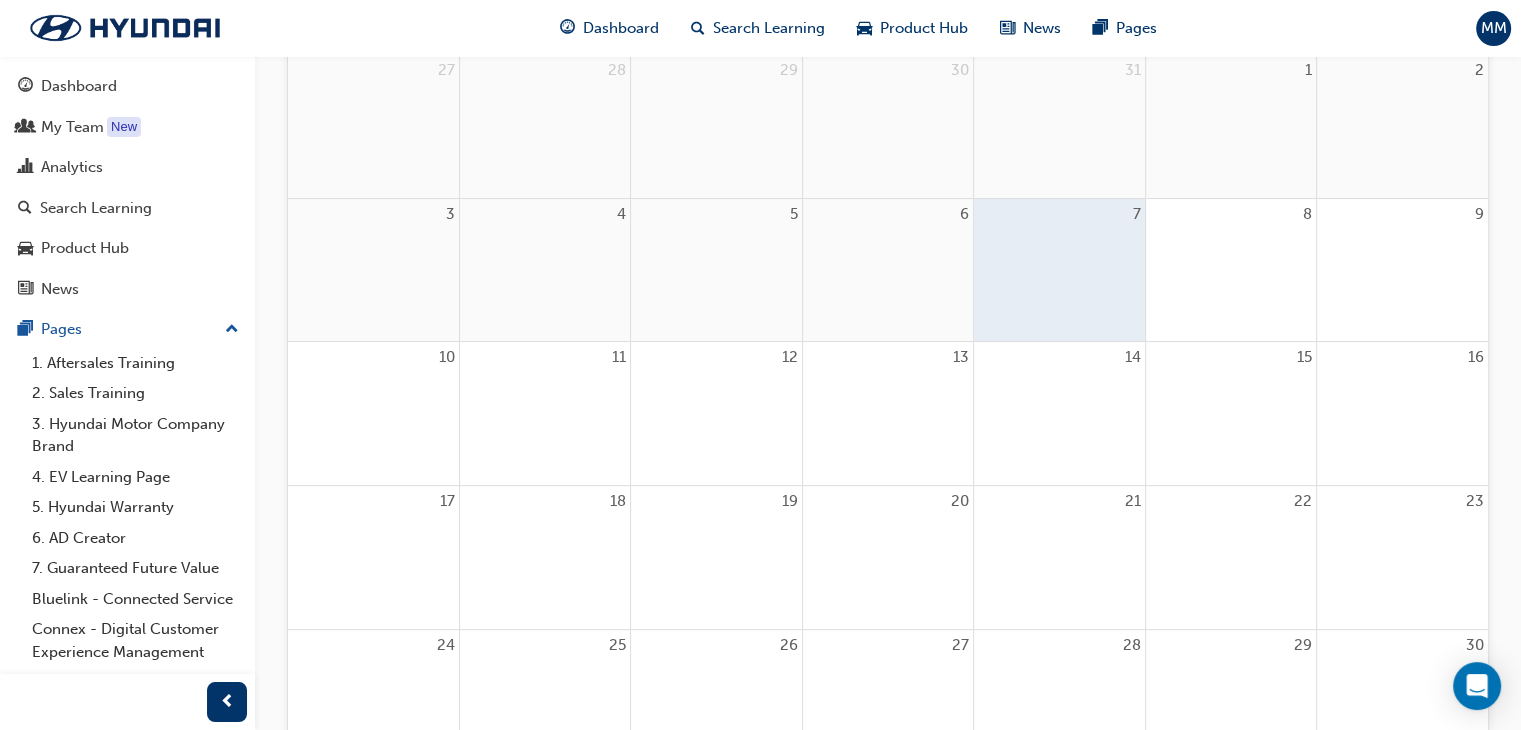 click on "7" at bounding box center [1059, 270] 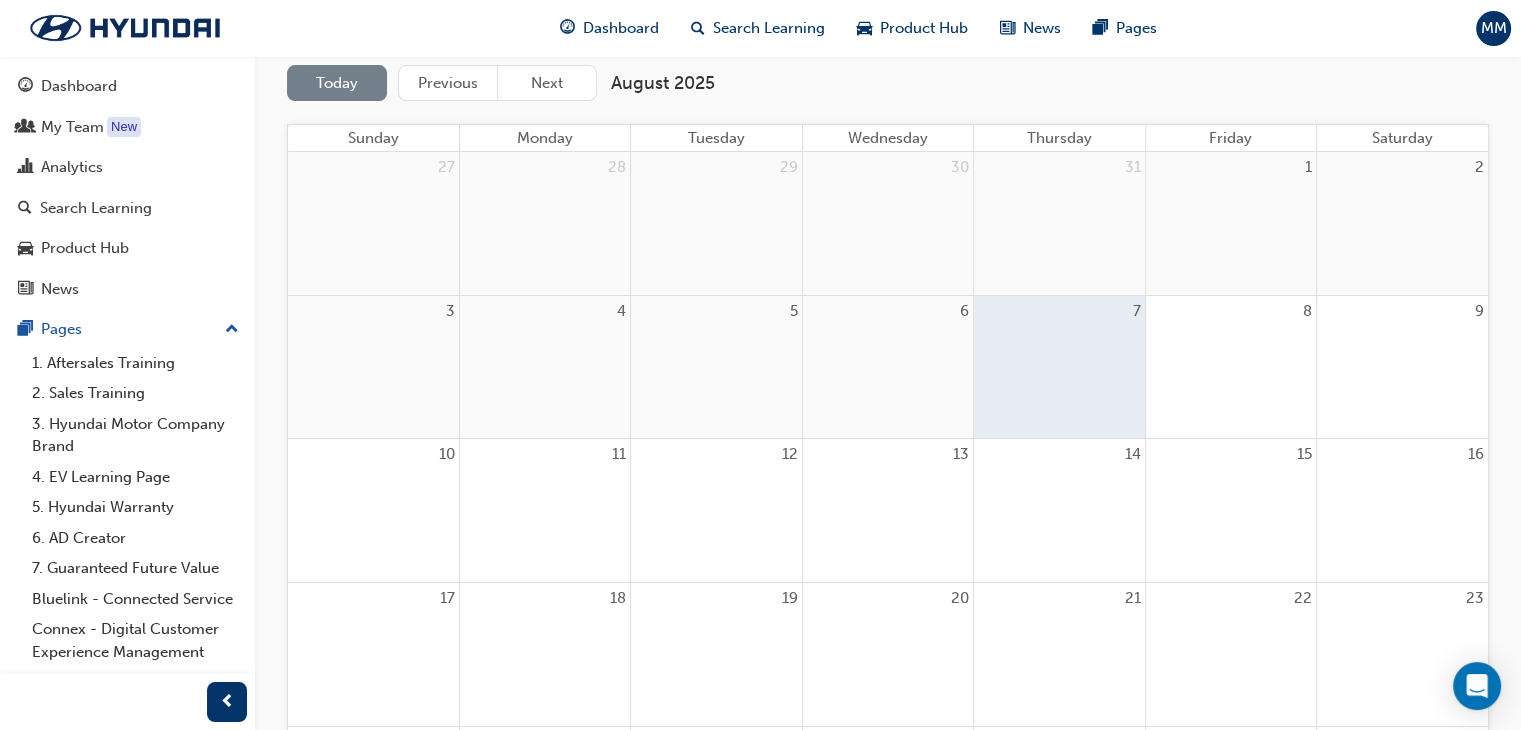scroll, scrollTop: 100, scrollLeft: 0, axis: vertical 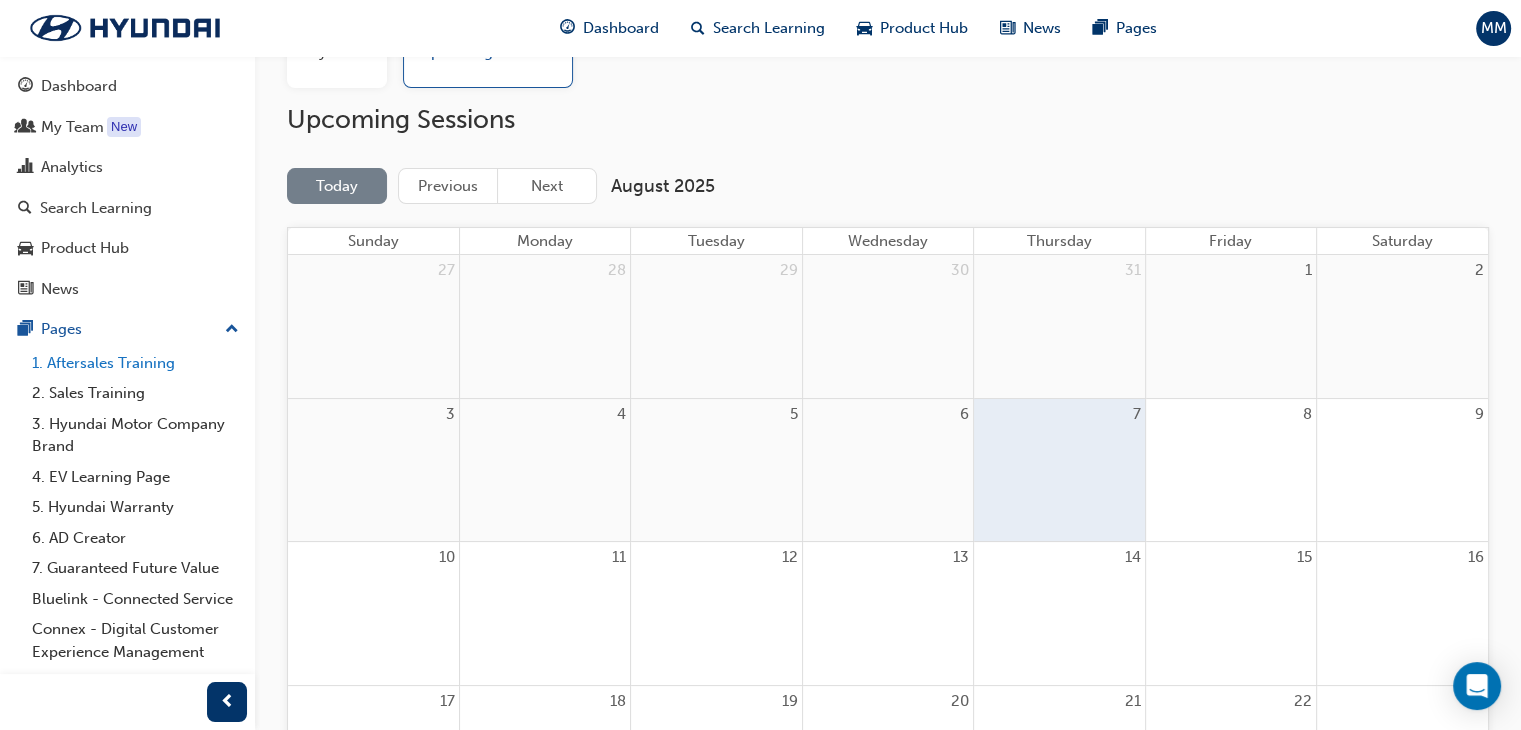 click on "1. Aftersales Training" at bounding box center [135, 363] 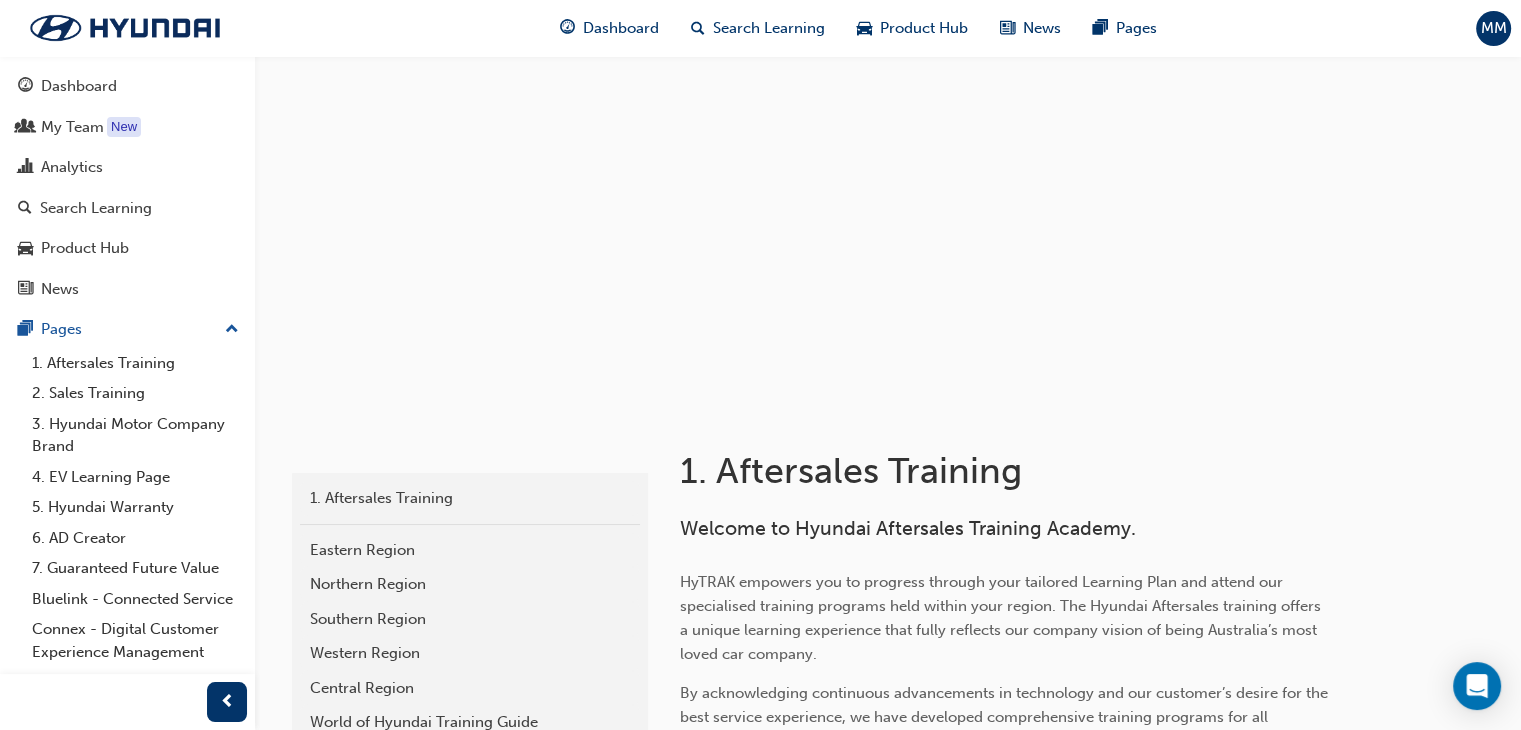 scroll, scrollTop: 0, scrollLeft: 0, axis: both 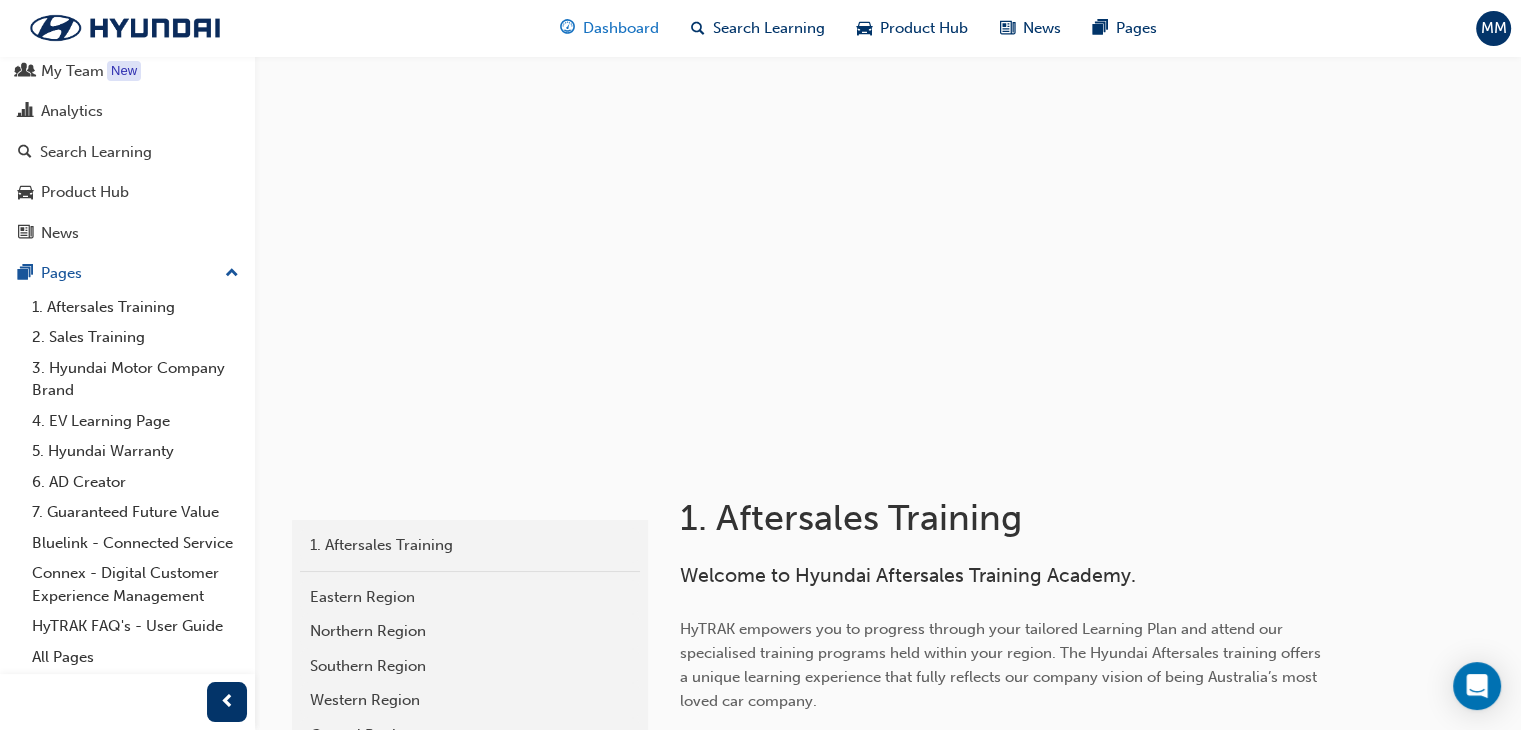 click on "Dashboard" at bounding box center [621, 28] 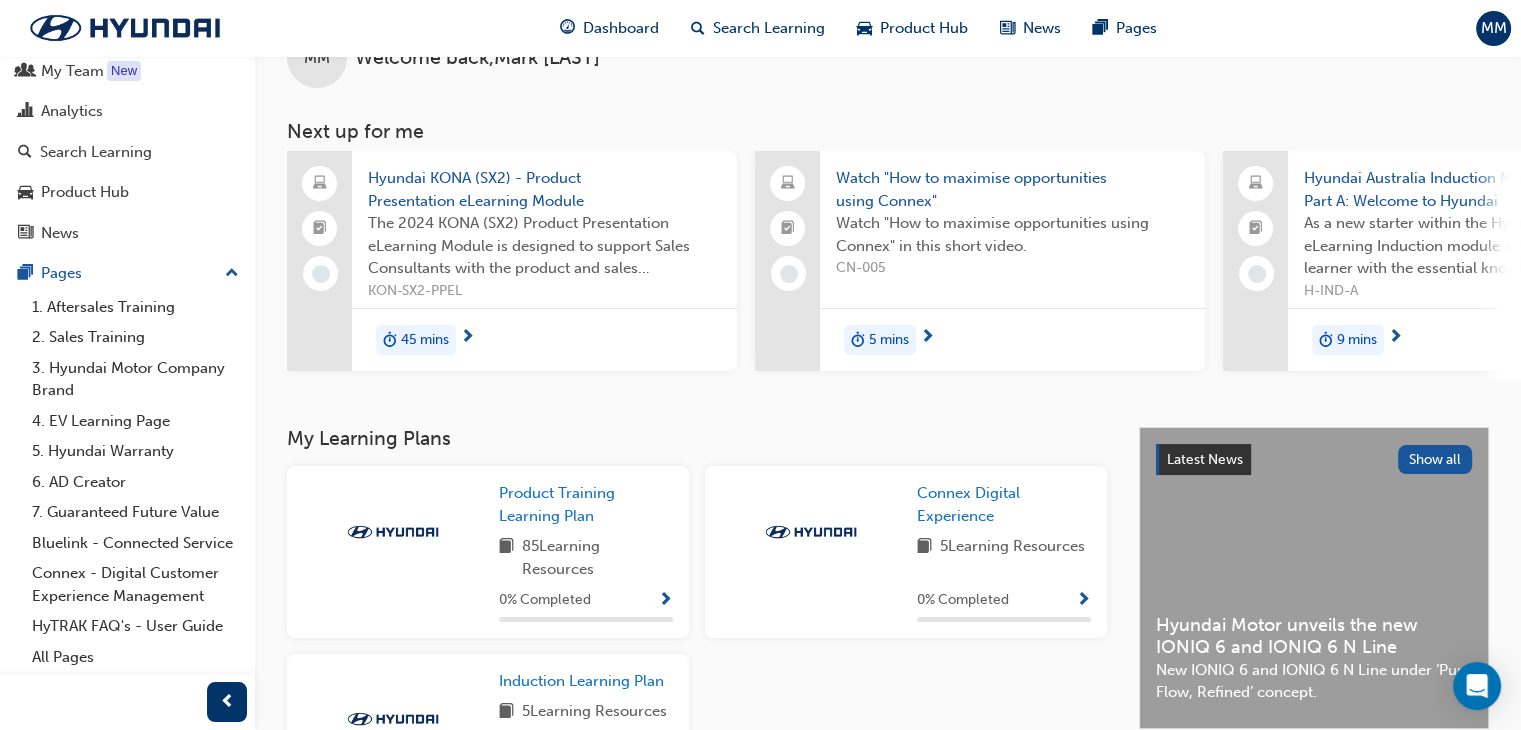 scroll, scrollTop: 41, scrollLeft: 0, axis: vertical 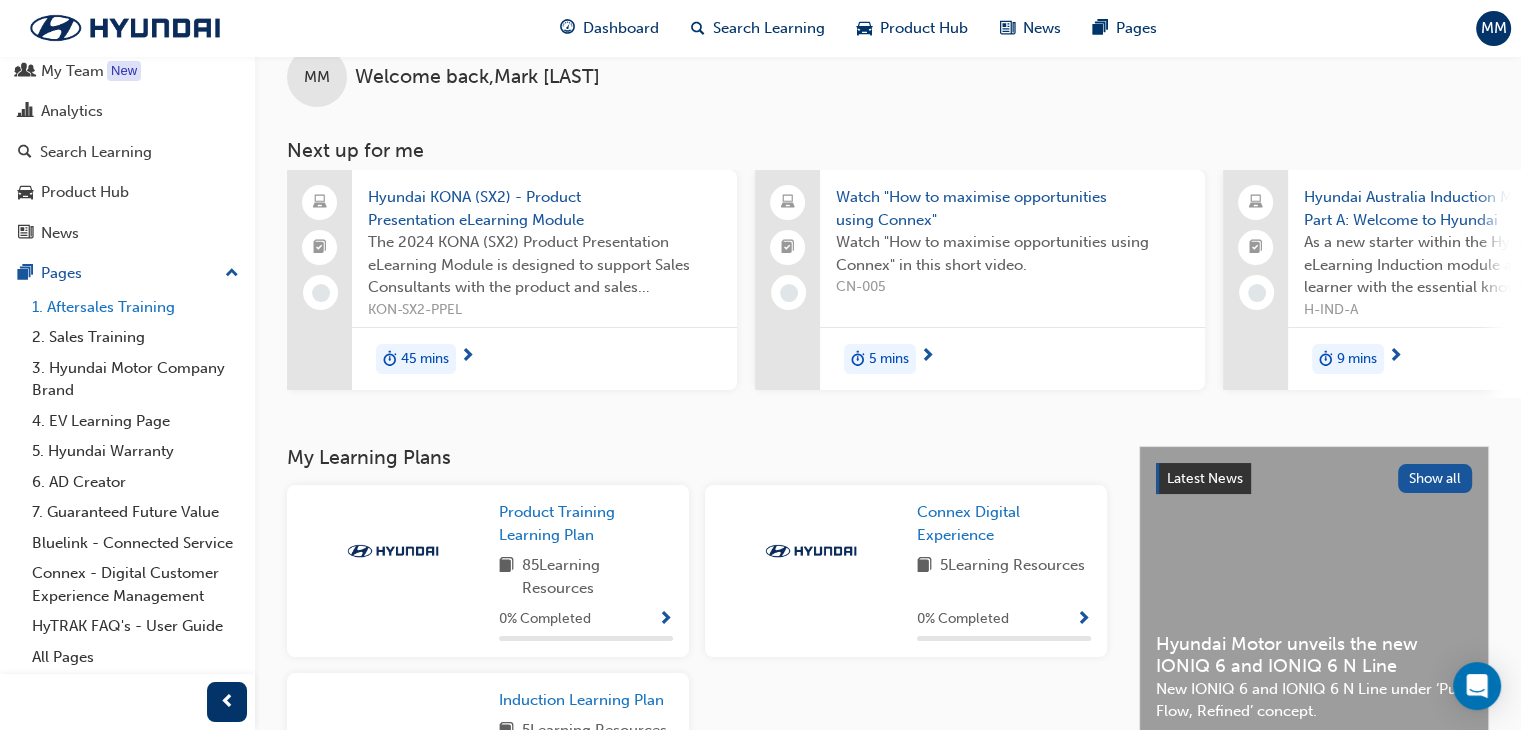 click on "1. Aftersales Training" at bounding box center (135, 307) 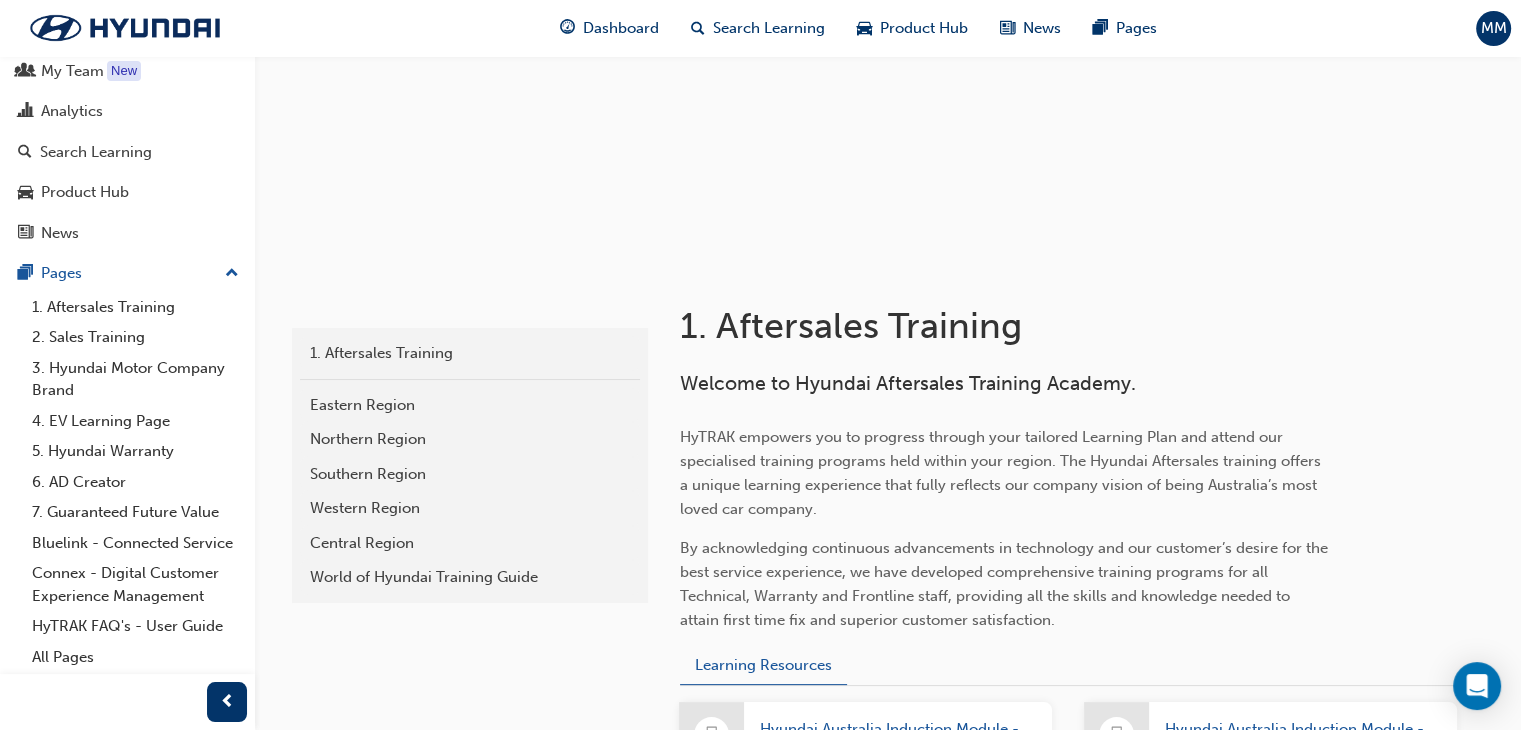 scroll, scrollTop: 241, scrollLeft: 0, axis: vertical 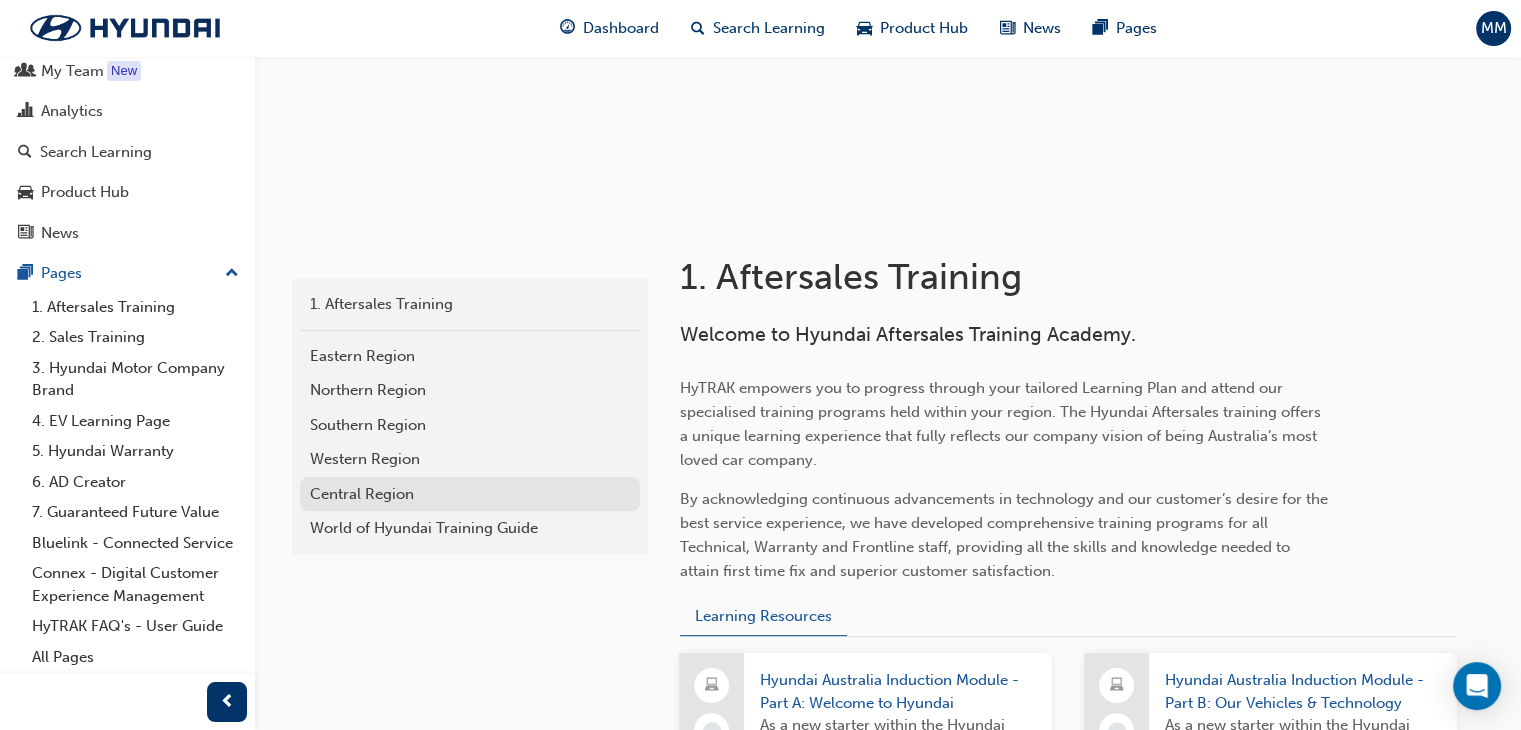 click on "Central Region" at bounding box center (470, 494) 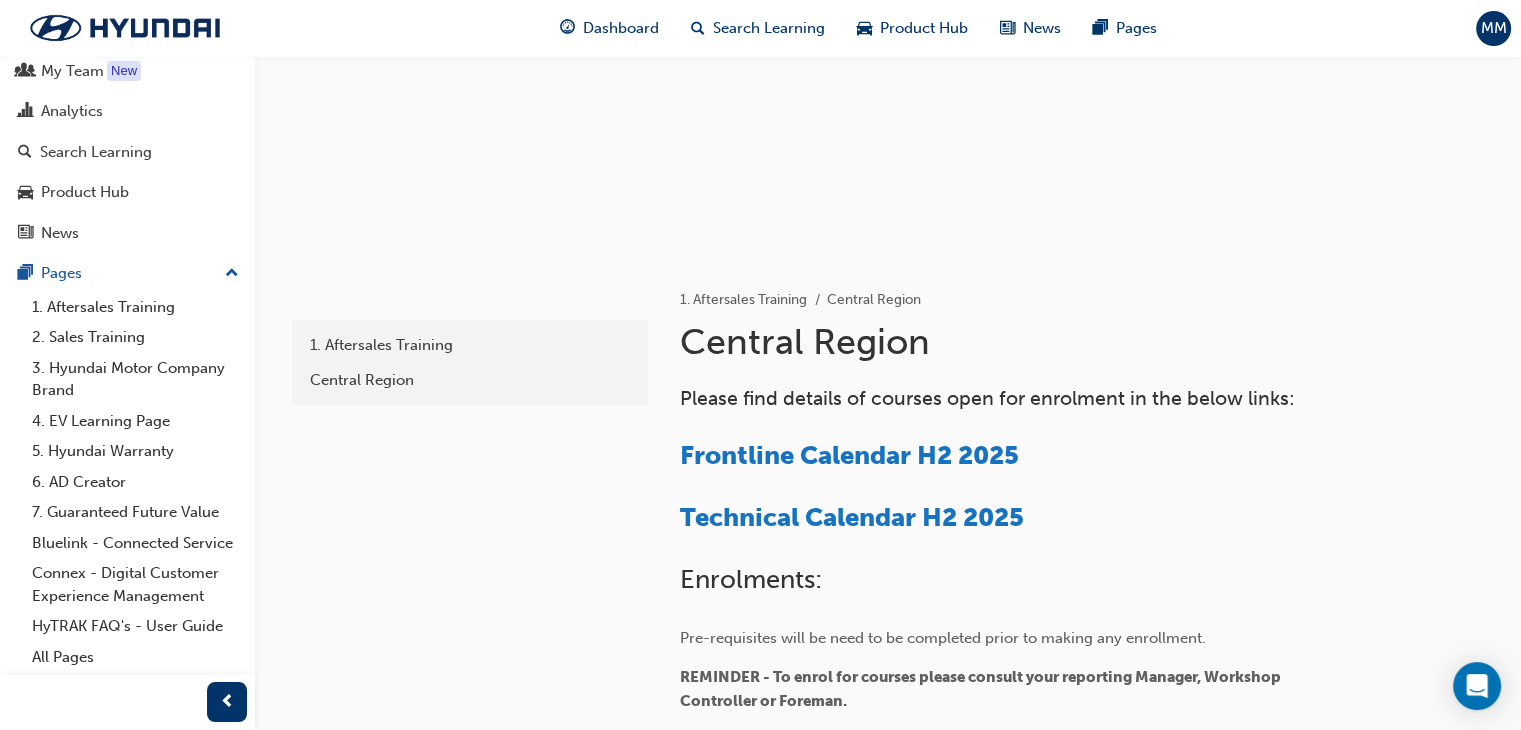 scroll, scrollTop: 400, scrollLeft: 0, axis: vertical 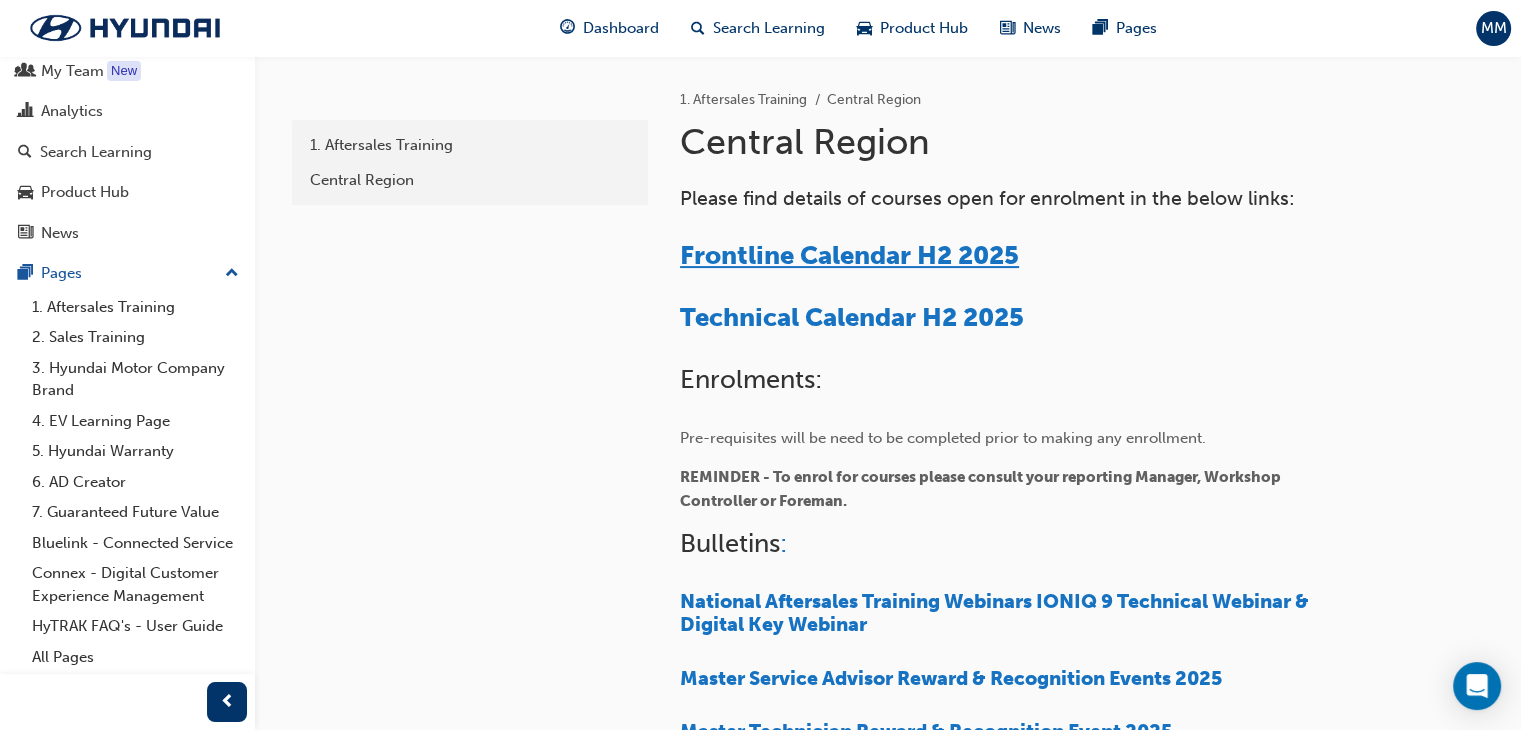 click on "Frontline Calendar H2 2025" at bounding box center [849, 255] 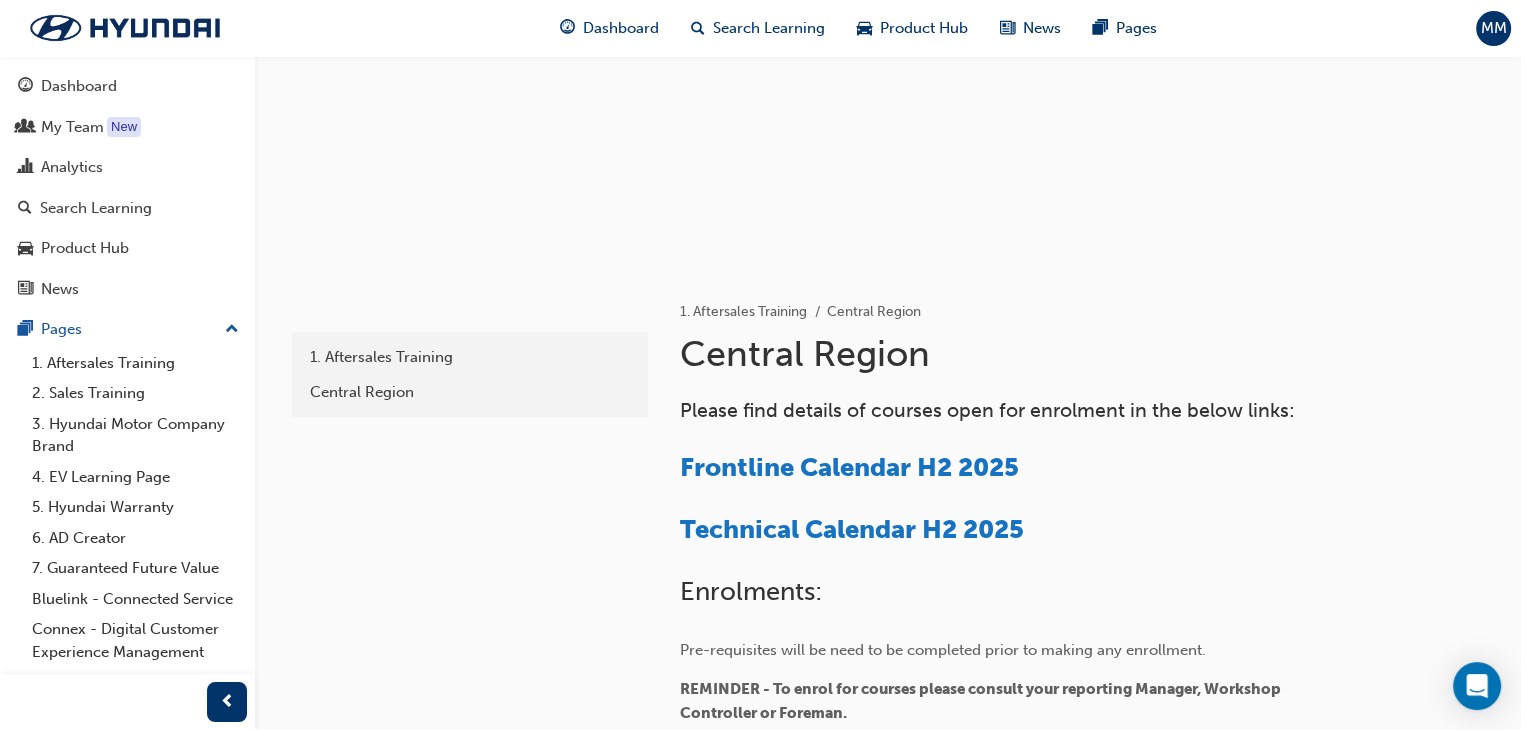 scroll, scrollTop: 300, scrollLeft: 0, axis: vertical 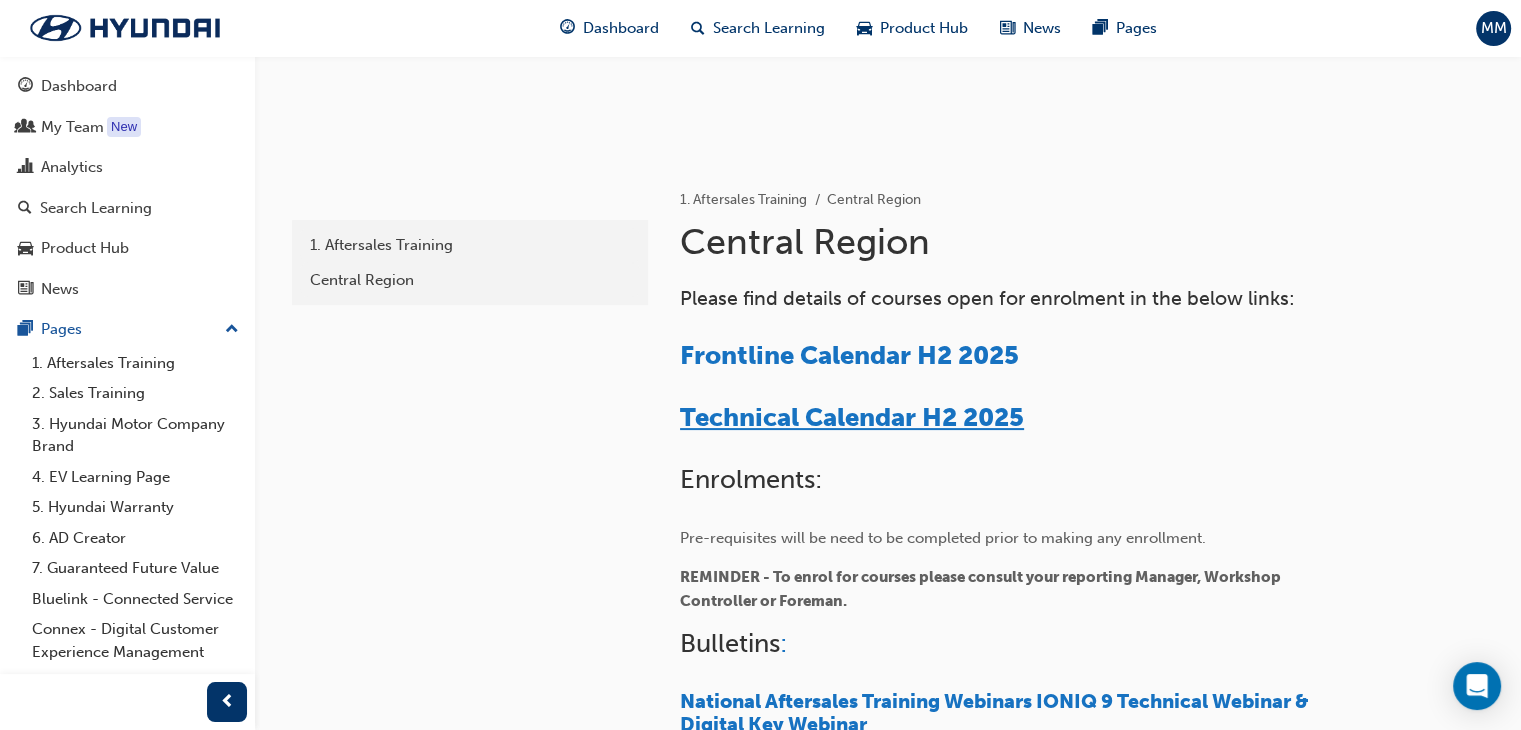 click on "Technical Calendar H2 2025" at bounding box center (852, 417) 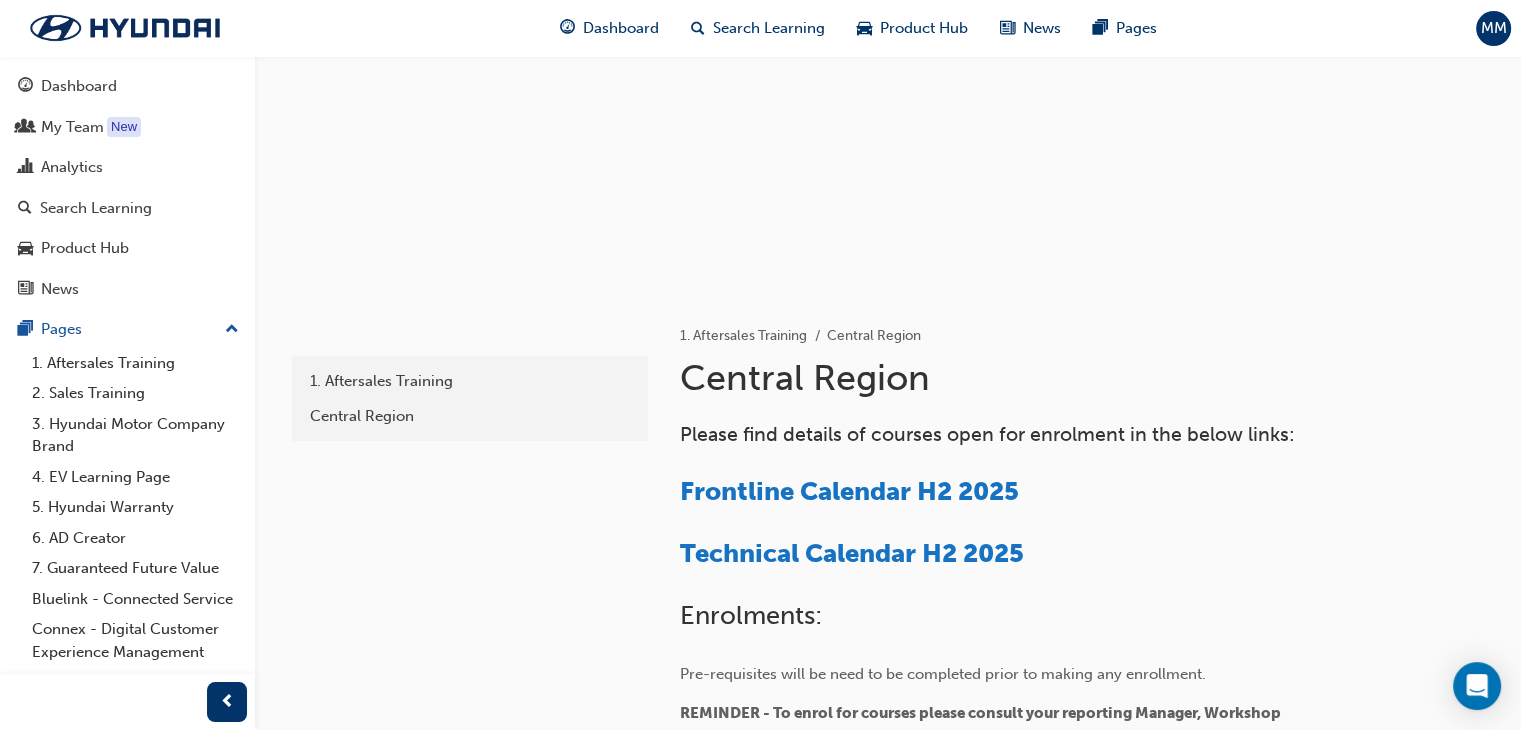 scroll, scrollTop: 0, scrollLeft: 0, axis: both 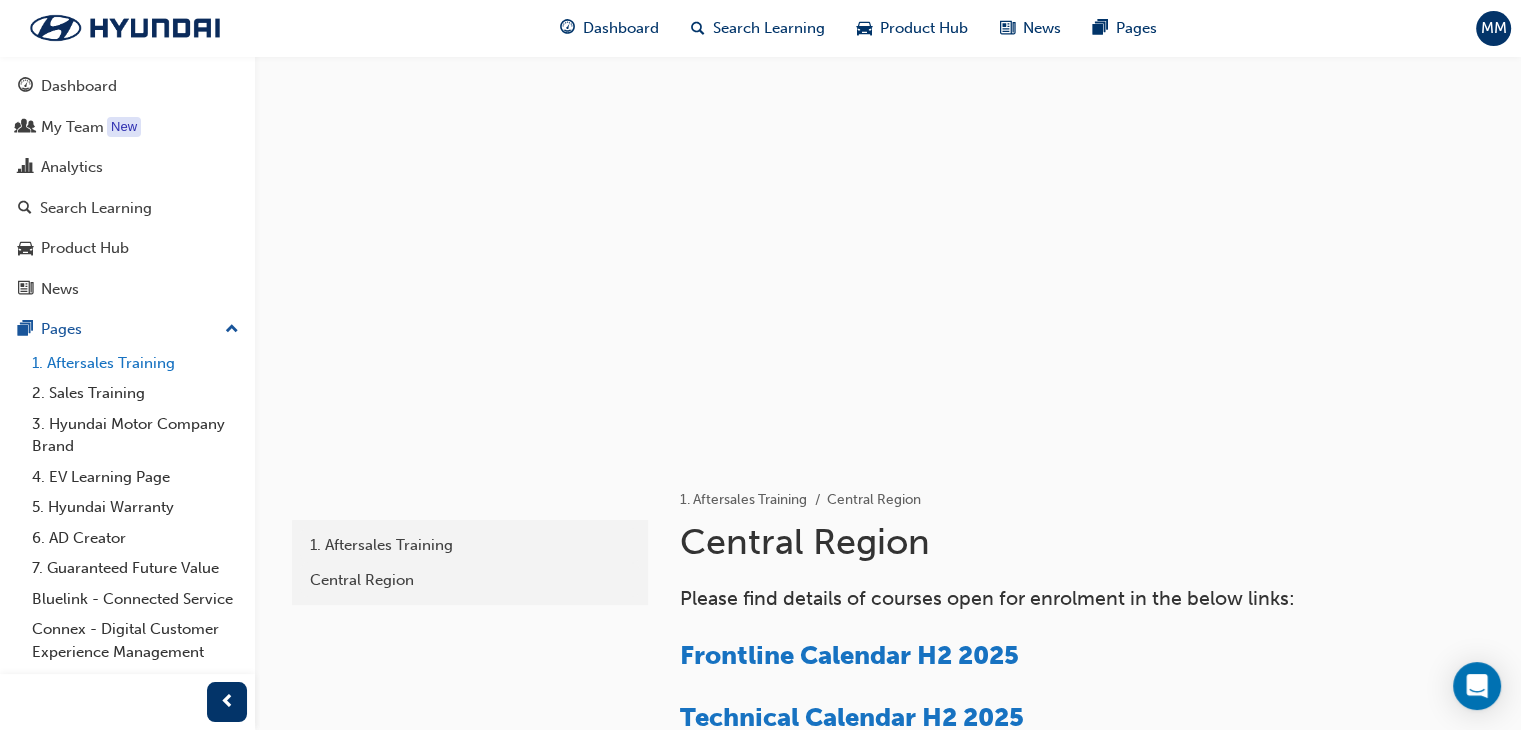 click on "1. Aftersales Training" at bounding box center (135, 363) 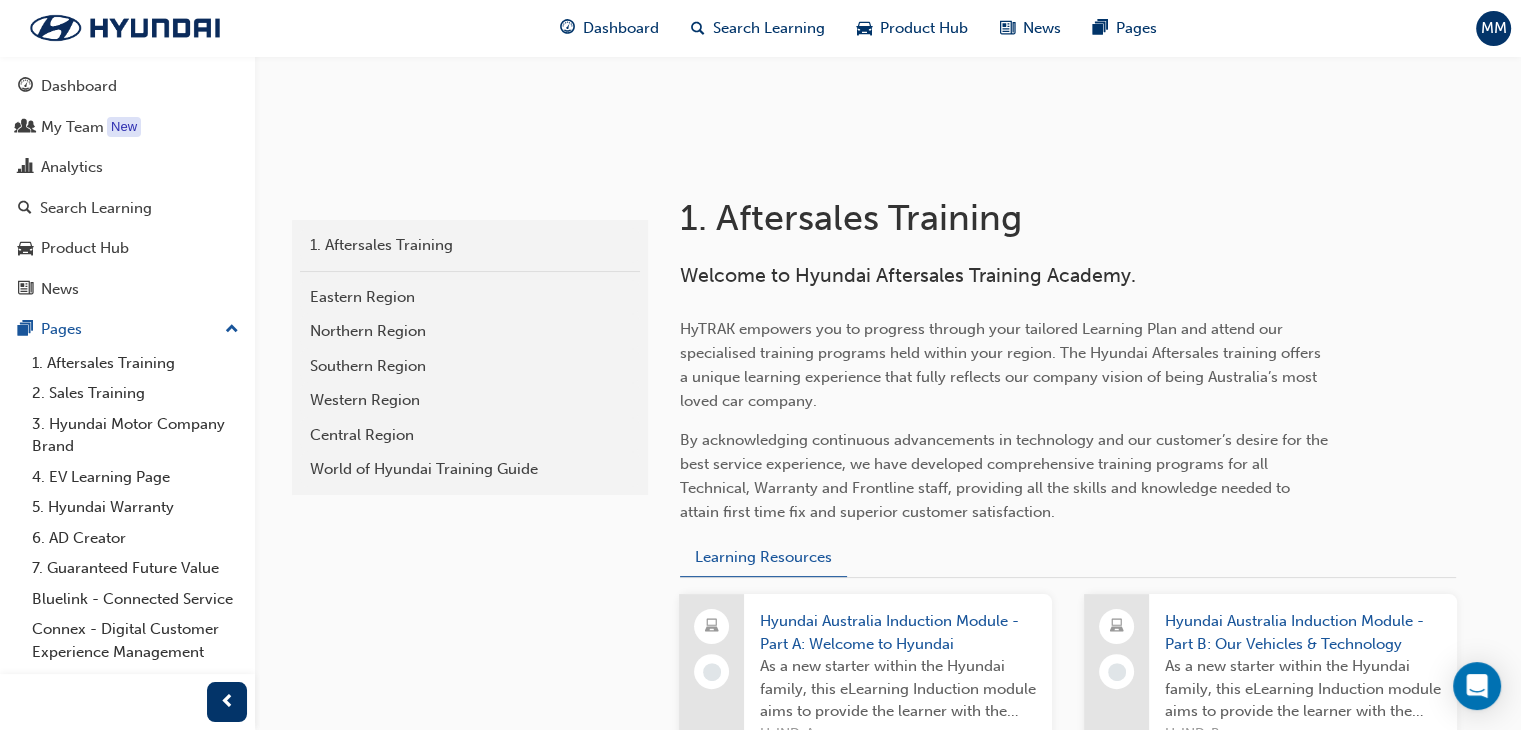 scroll, scrollTop: 100, scrollLeft: 0, axis: vertical 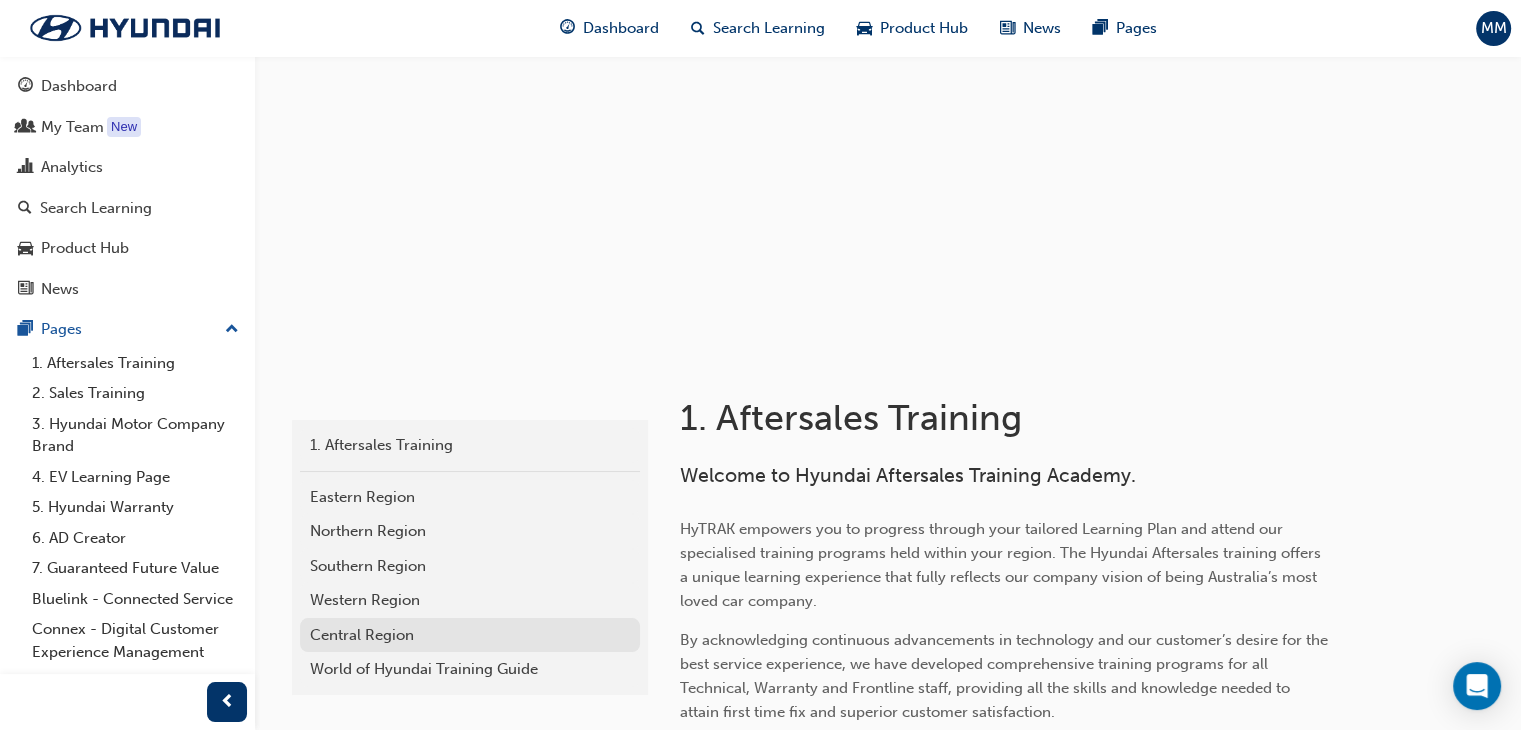 click on "Central Region" at bounding box center (470, 635) 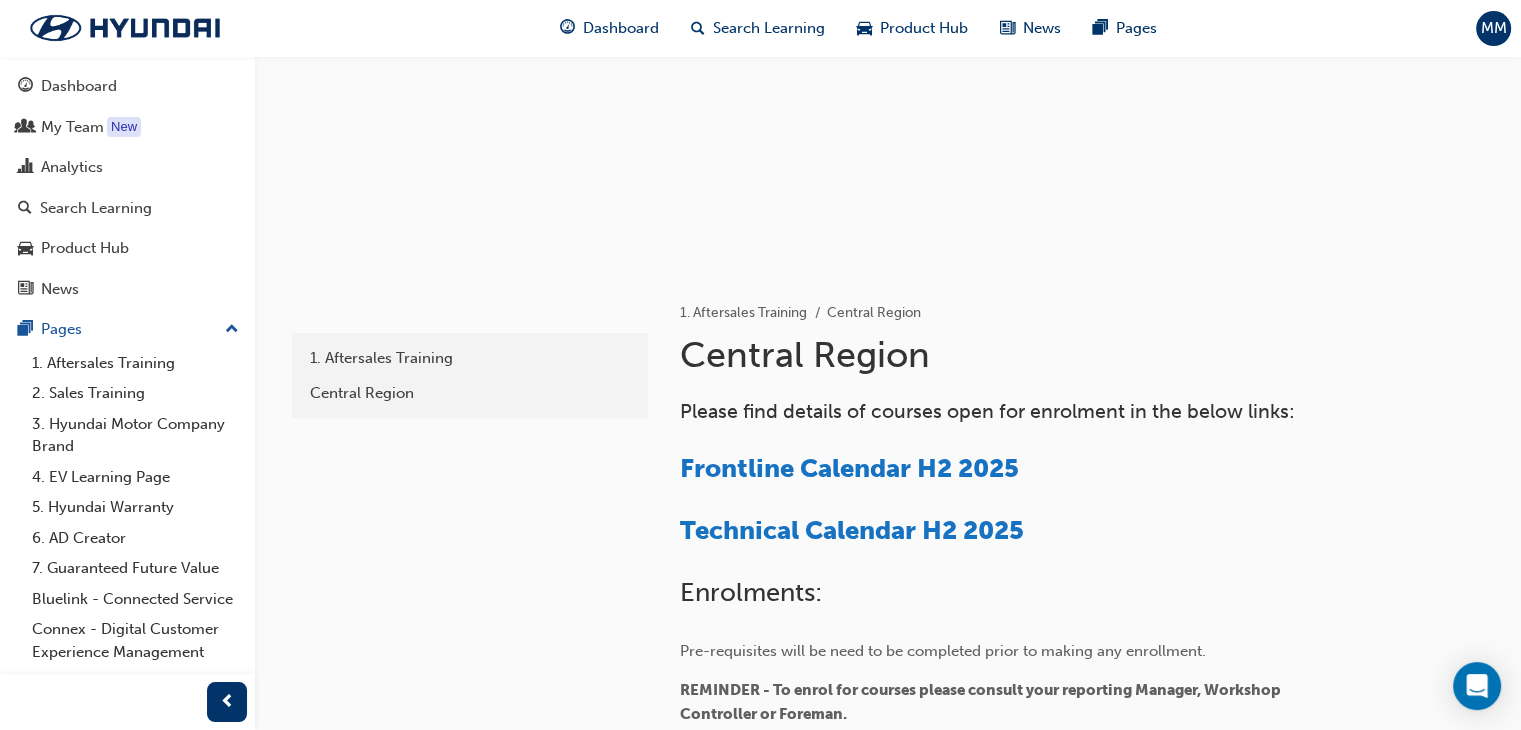 scroll, scrollTop: 300, scrollLeft: 0, axis: vertical 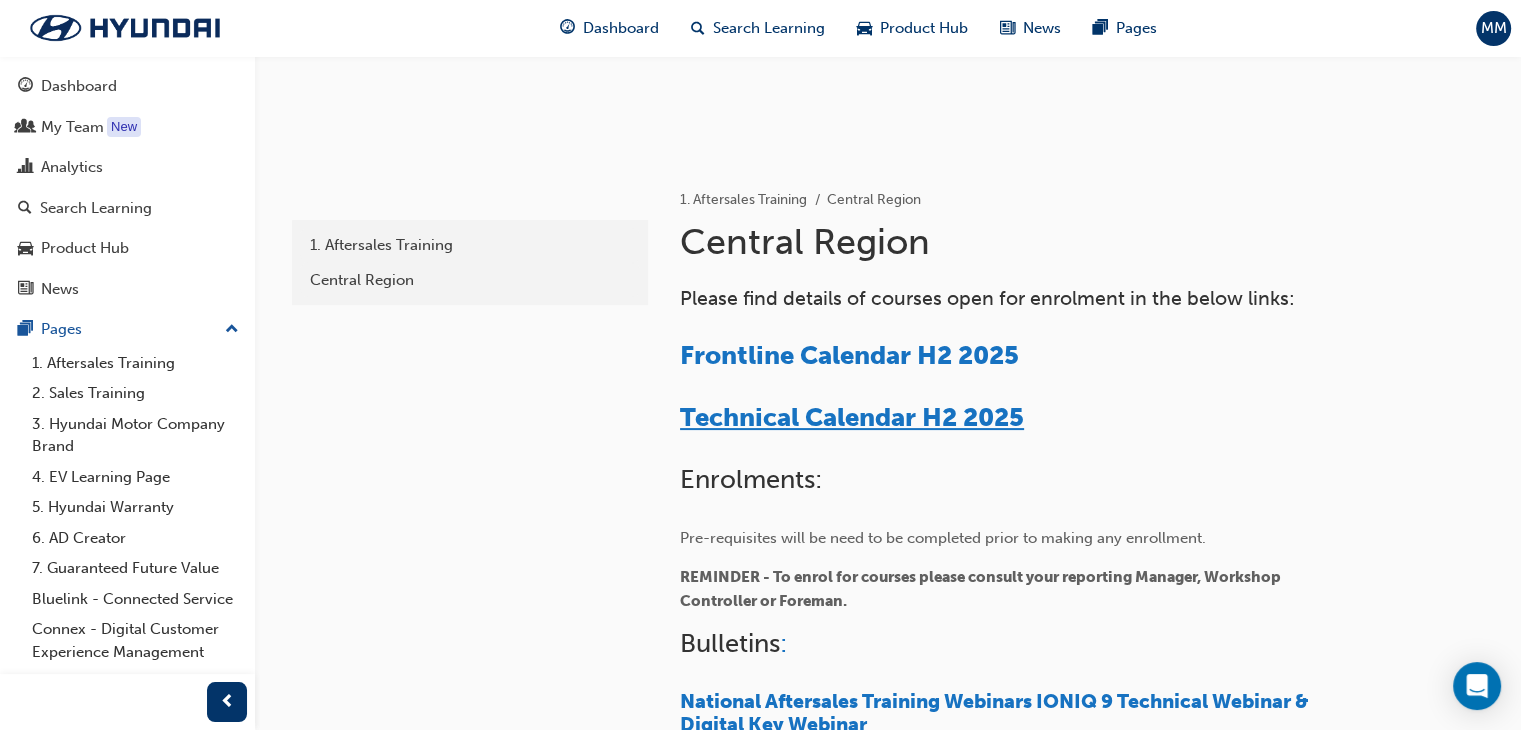 click on "Technical Calendar H2 2025" at bounding box center (852, 417) 